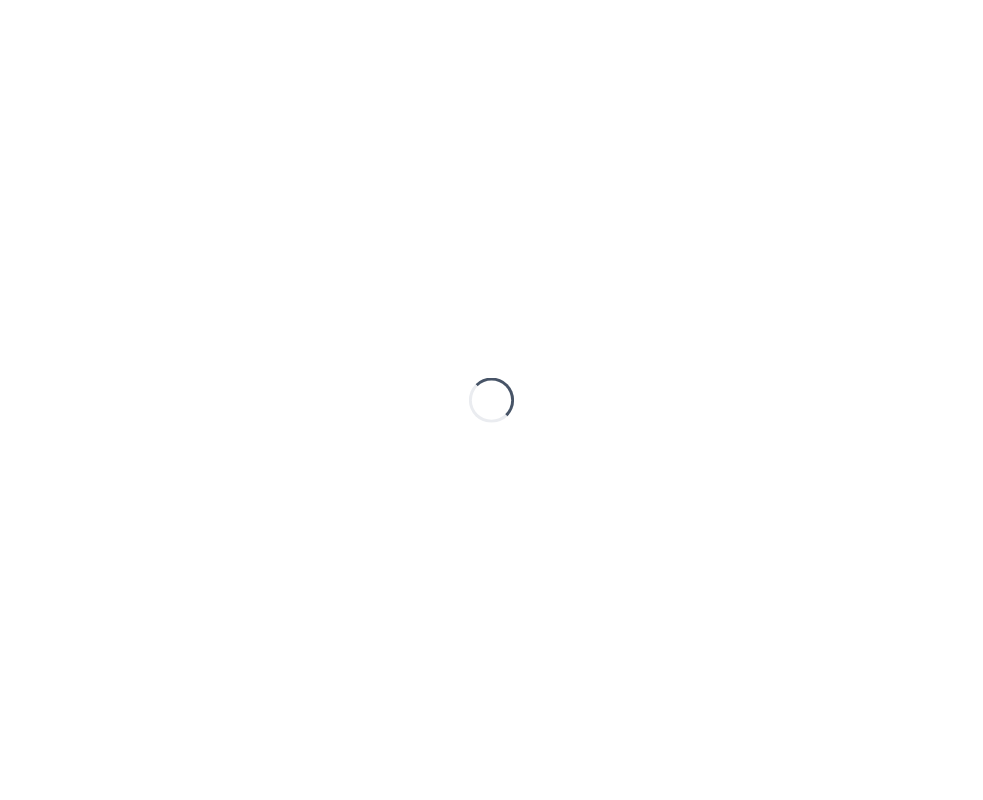 scroll, scrollTop: 0, scrollLeft: 0, axis: both 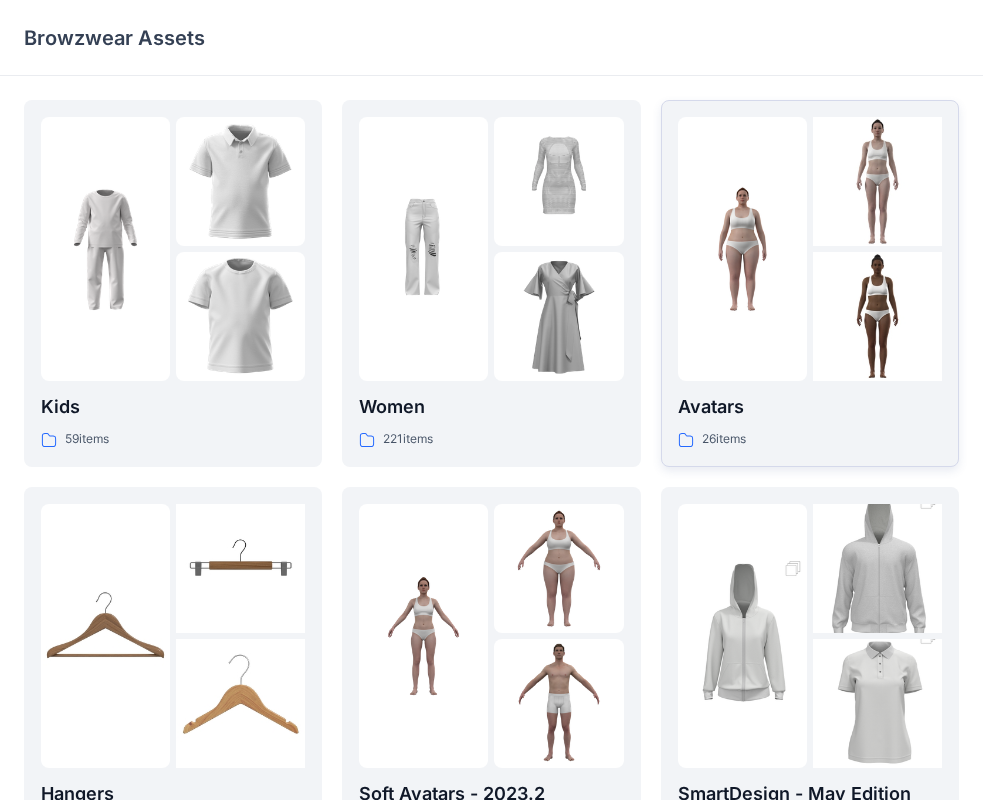 click on "26  items" at bounding box center (810, 439) 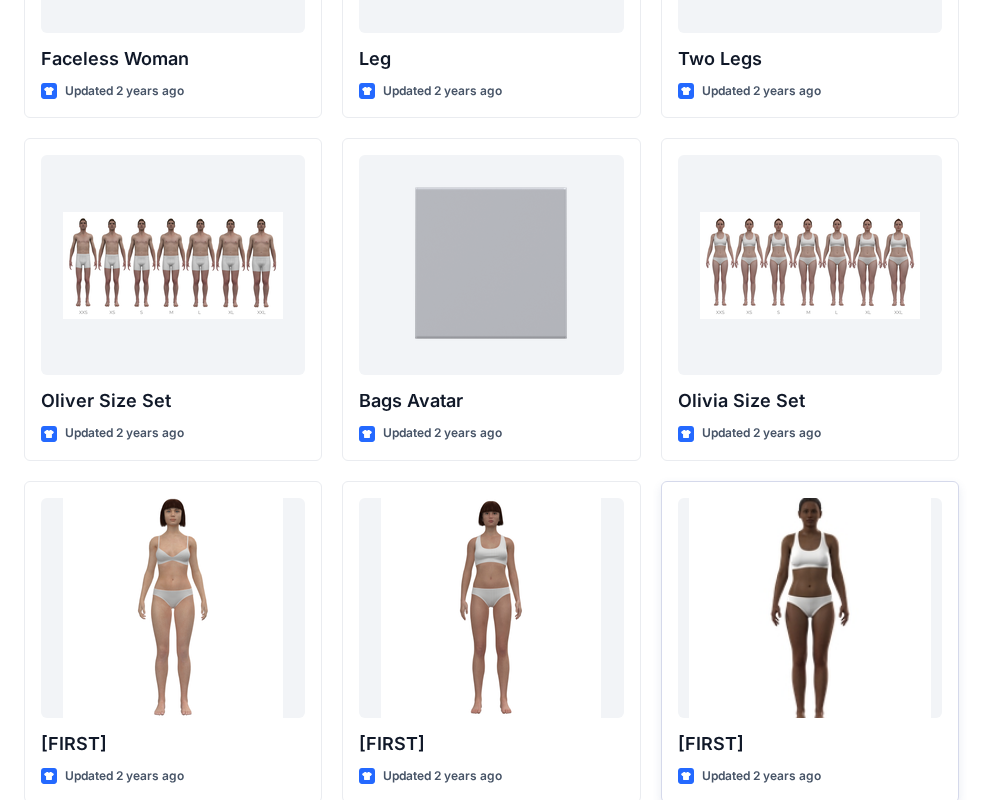 scroll, scrollTop: 1987, scrollLeft: 0, axis: vertical 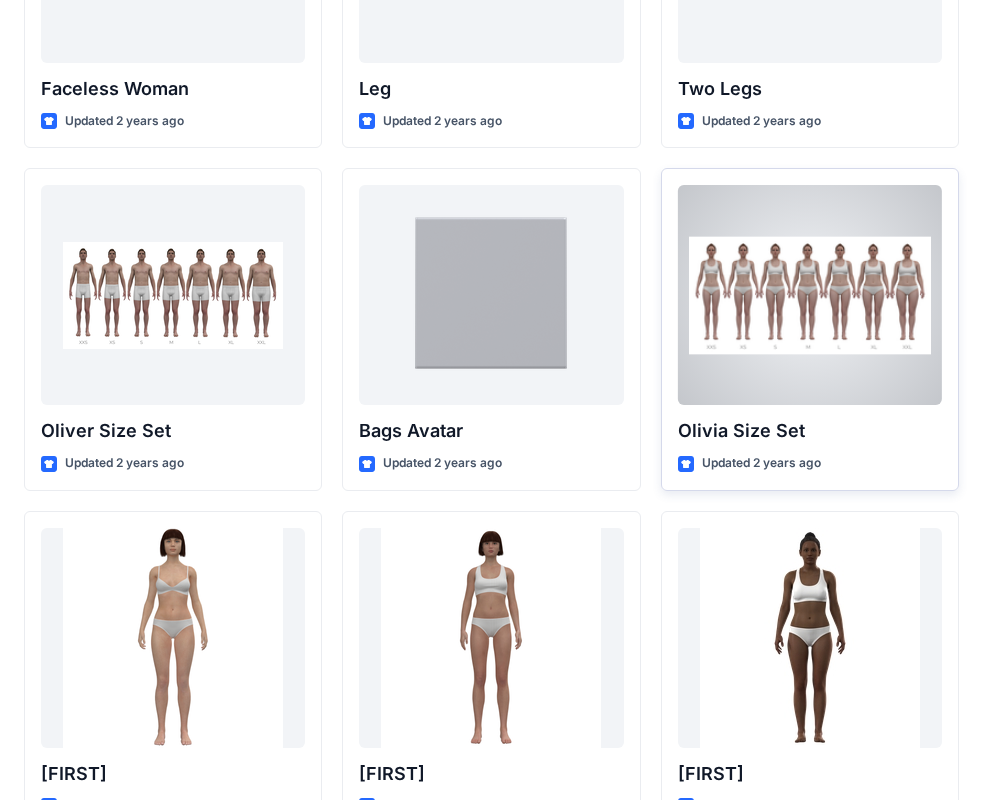 click on "Olivia Size Set" at bounding box center (810, 431) 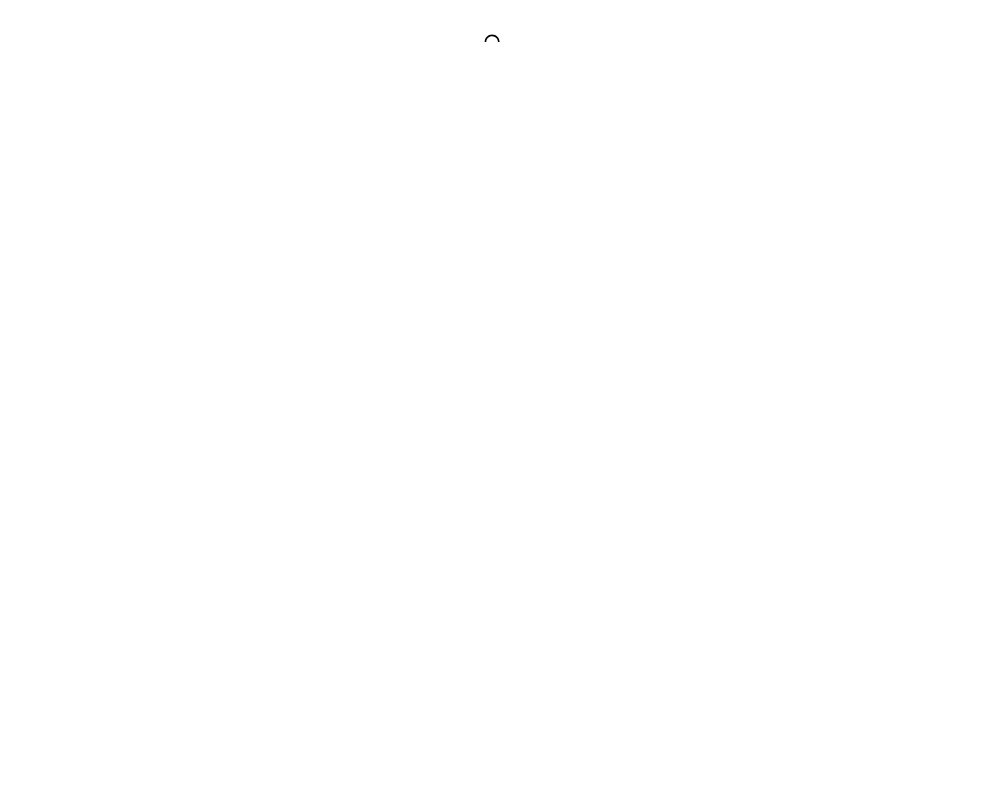 scroll, scrollTop: 0, scrollLeft: 0, axis: both 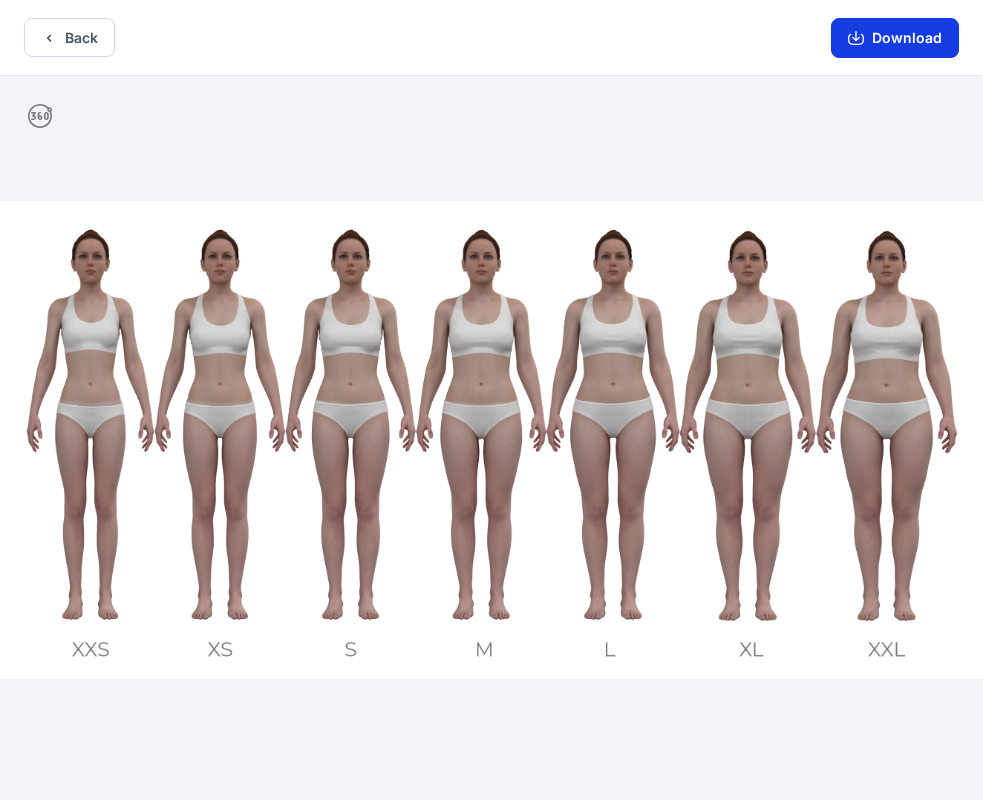 click on "Download" at bounding box center [895, 38] 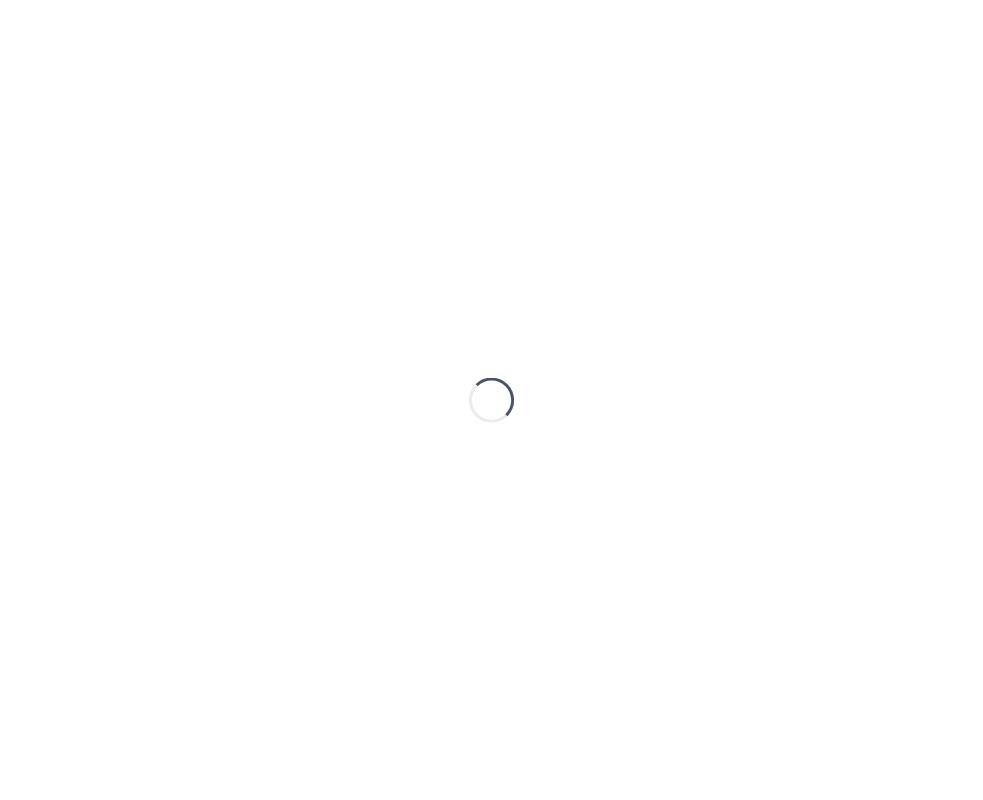 scroll, scrollTop: 0, scrollLeft: 0, axis: both 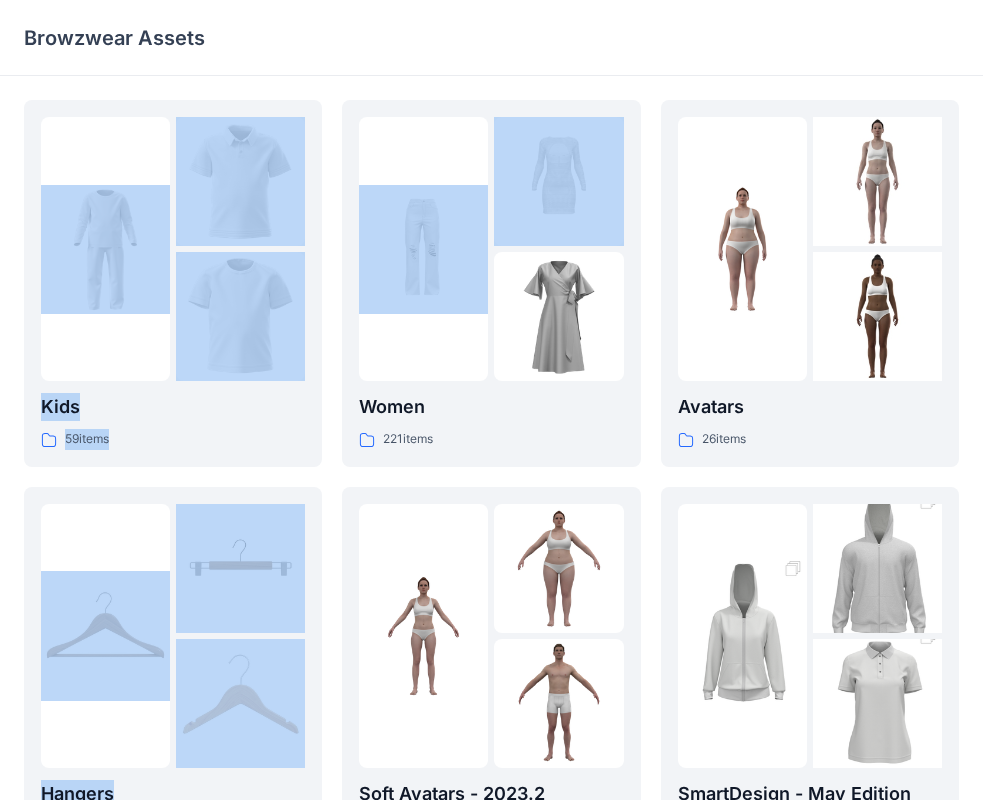 drag, startPoint x: 443, startPoint y: 21, endPoint x: 590, endPoint y: -17, distance: 151.83214 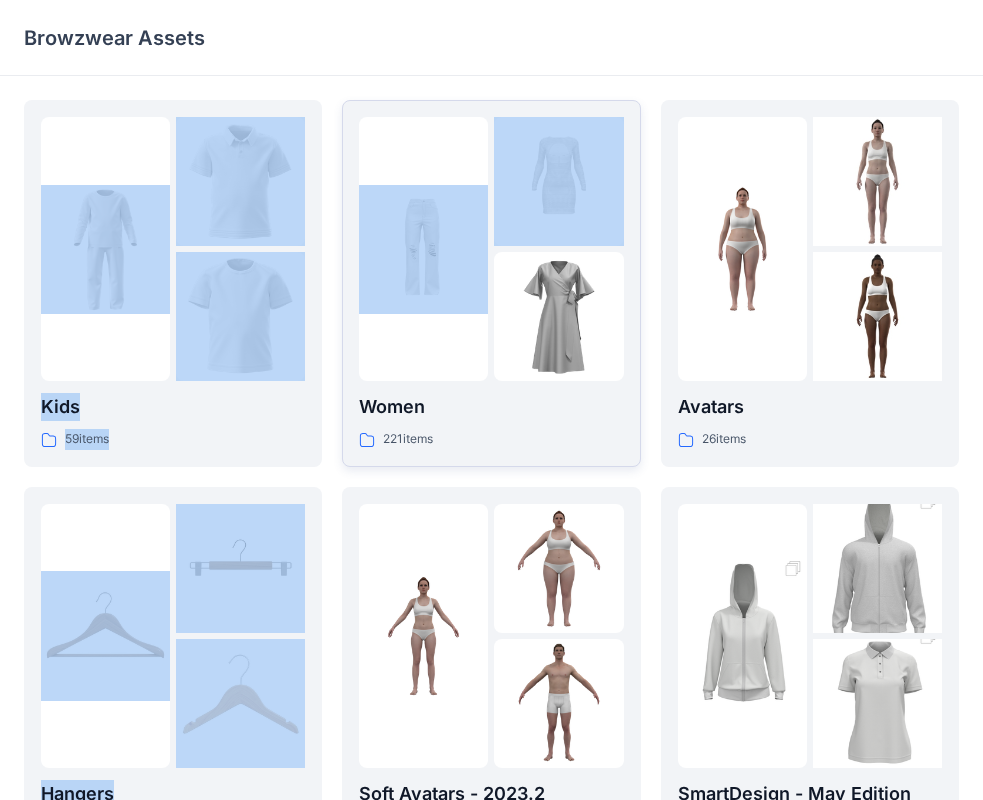 click on "221  items" at bounding box center (491, 439) 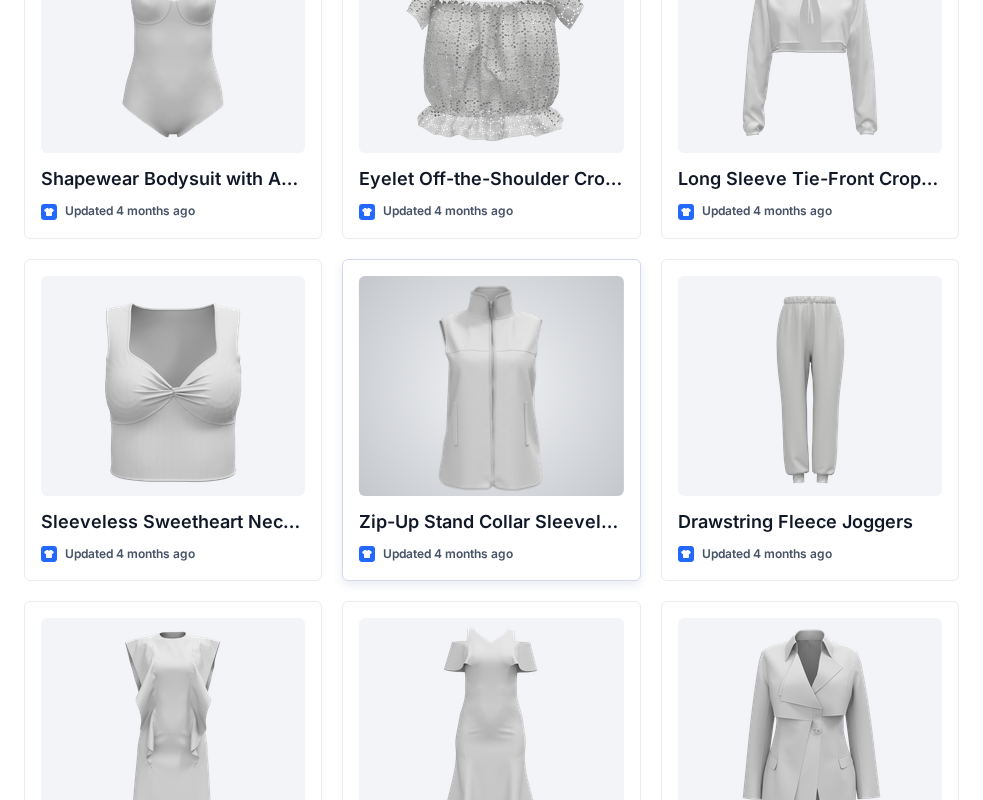 scroll, scrollTop: 6827, scrollLeft: 0, axis: vertical 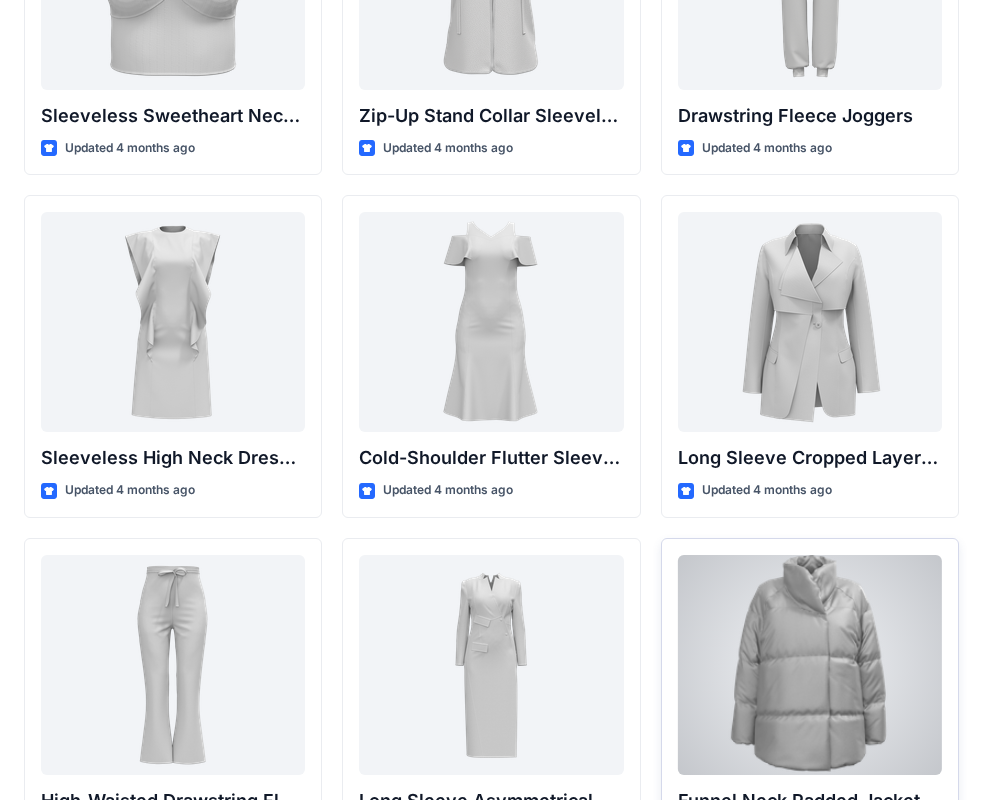 drag, startPoint x: 710, startPoint y: 591, endPoint x: 723, endPoint y: 590, distance: 13.038404 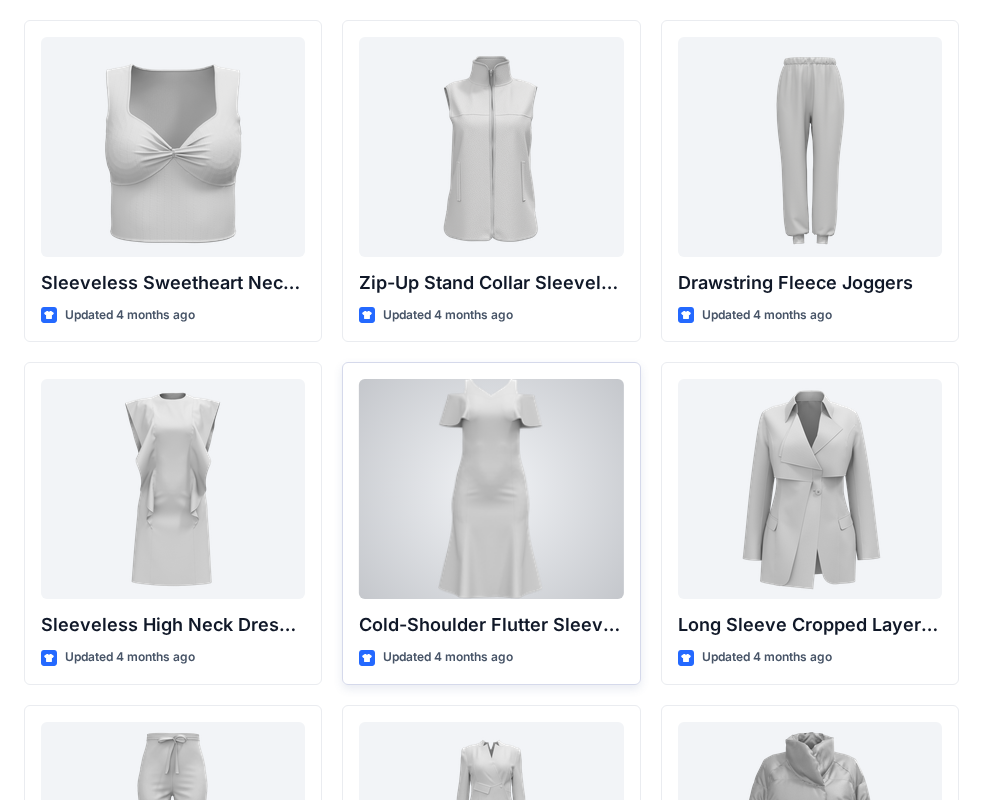 scroll, scrollTop: 6927, scrollLeft: 0, axis: vertical 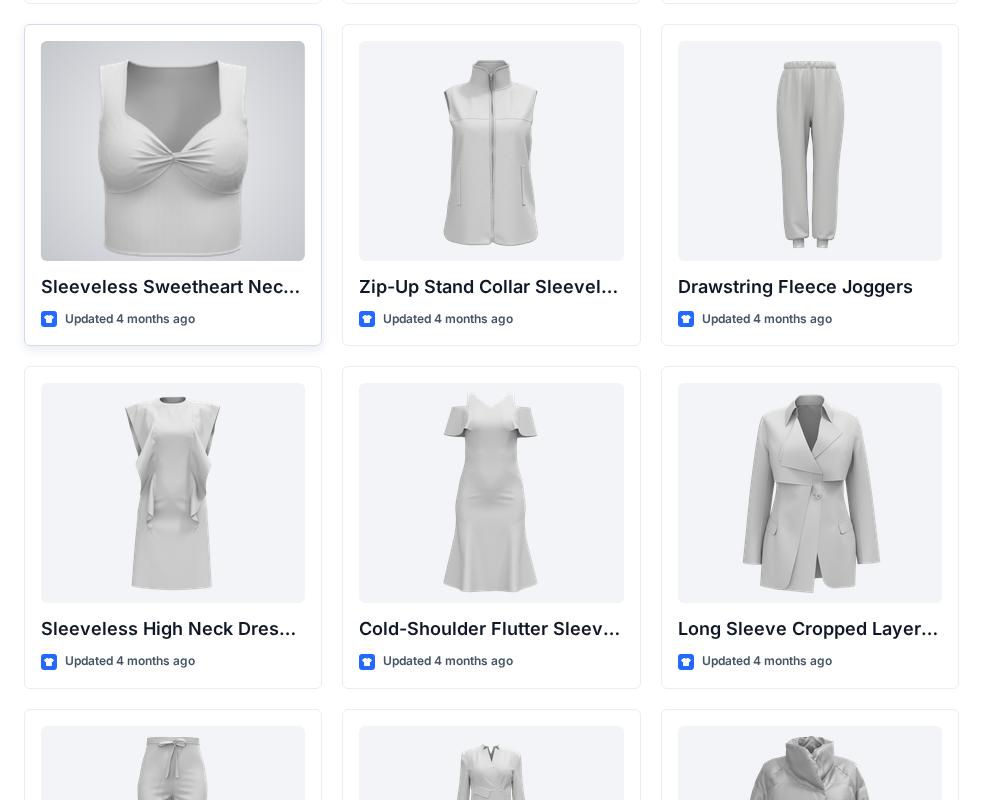 click at bounding box center (173, 151) 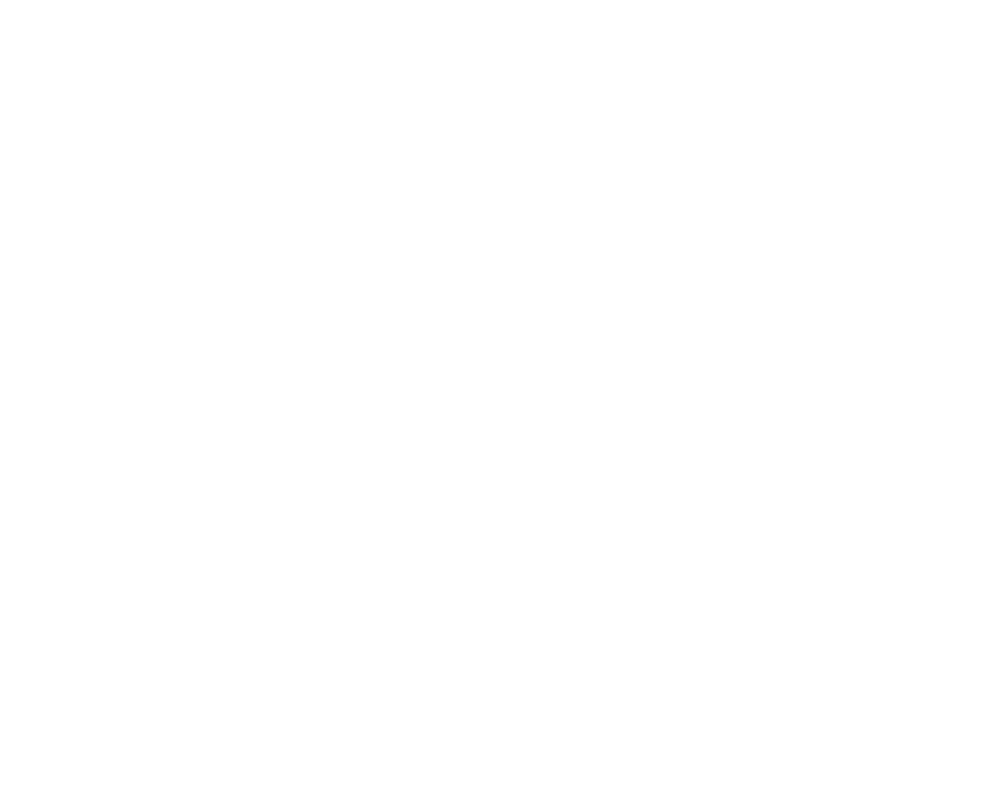 scroll, scrollTop: 0, scrollLeft: 0, axis: both 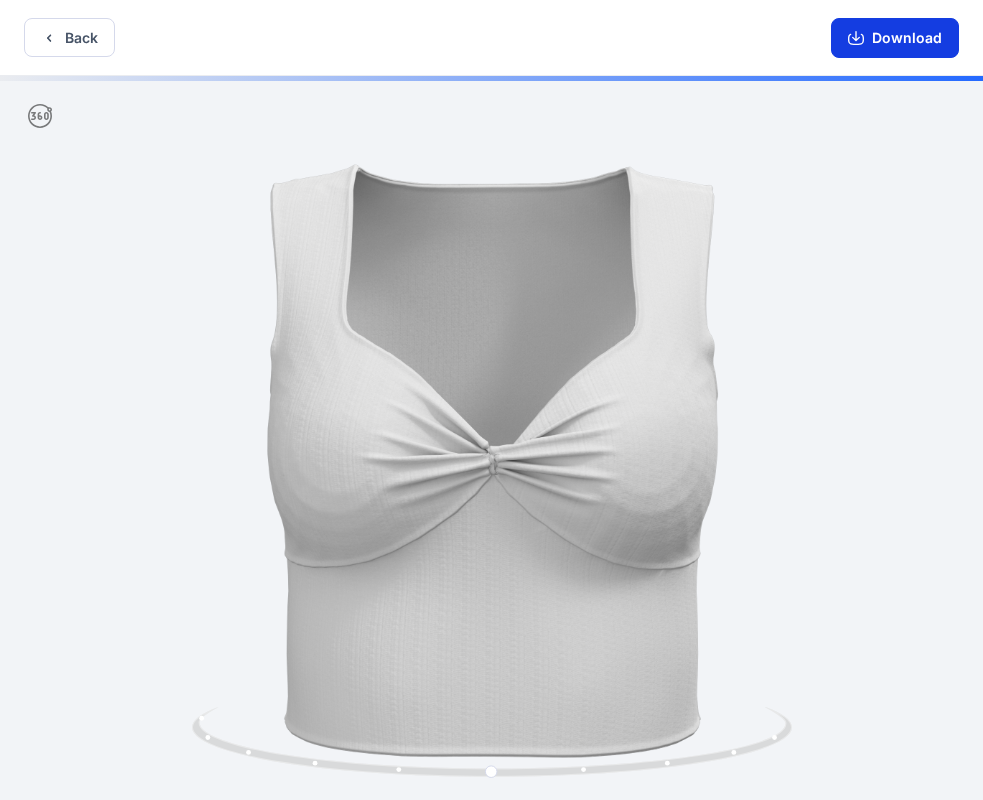 click on "Download" at bounding box center (895, 38) 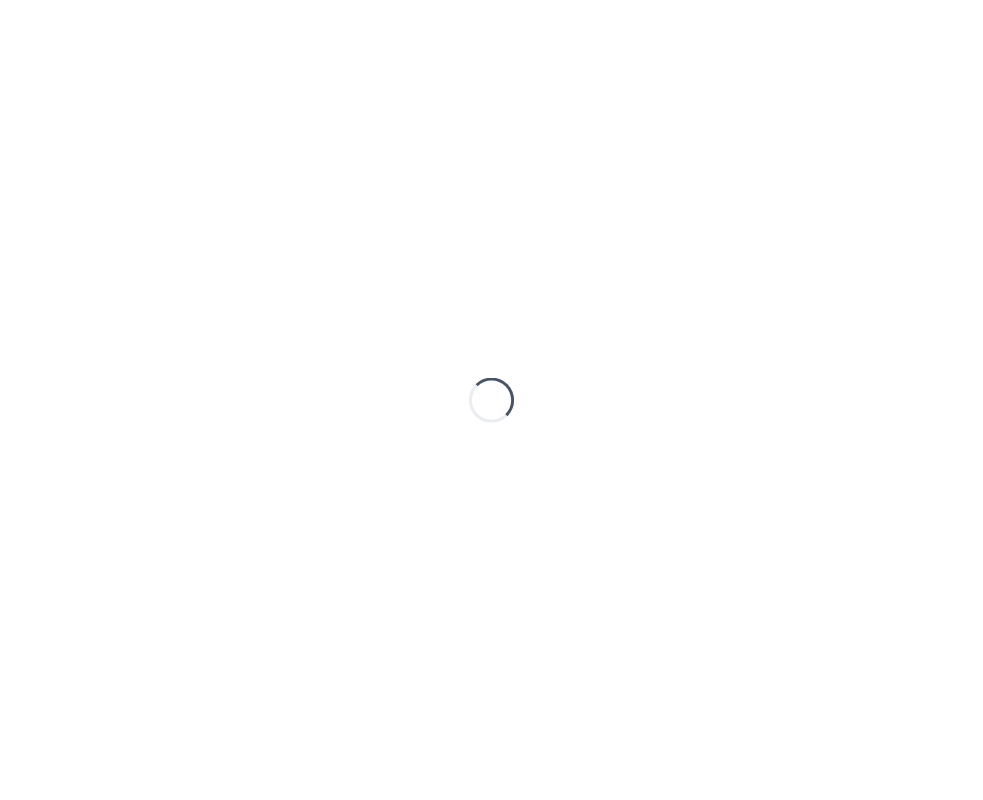 scroll, scrollTop: 0, scrollLeft: 0, axis: both 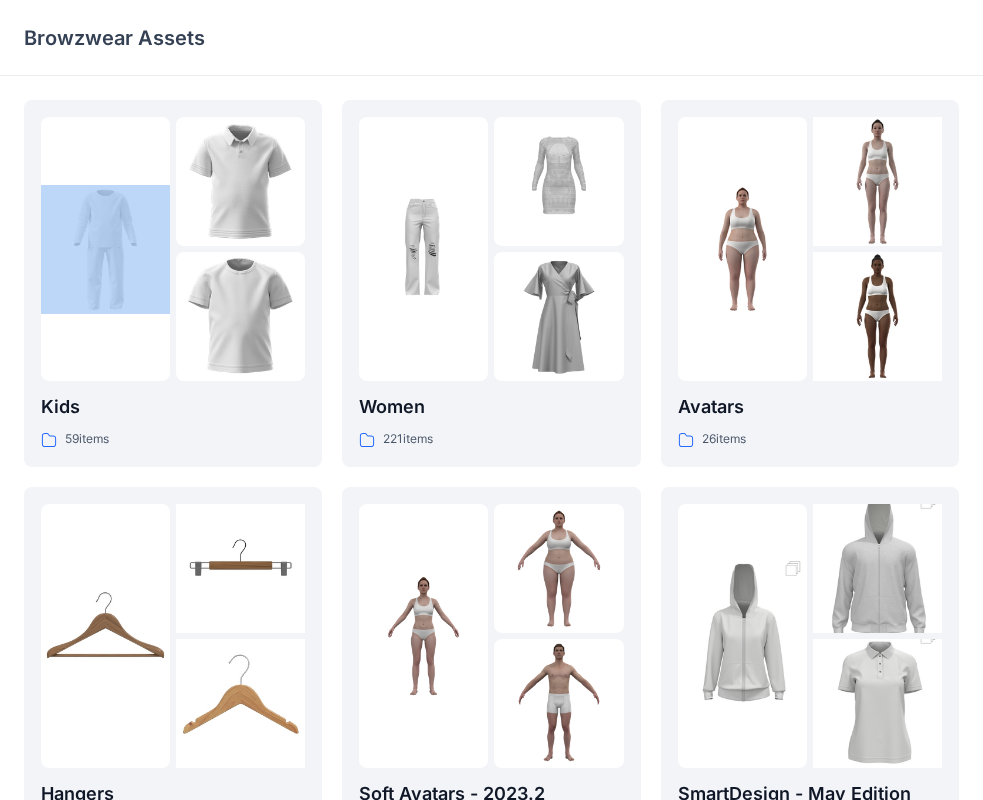 drag, startPoint x: 479, startPoint y: 34, endPoint x: 144, endPoint y: 85, distance: 338.85986 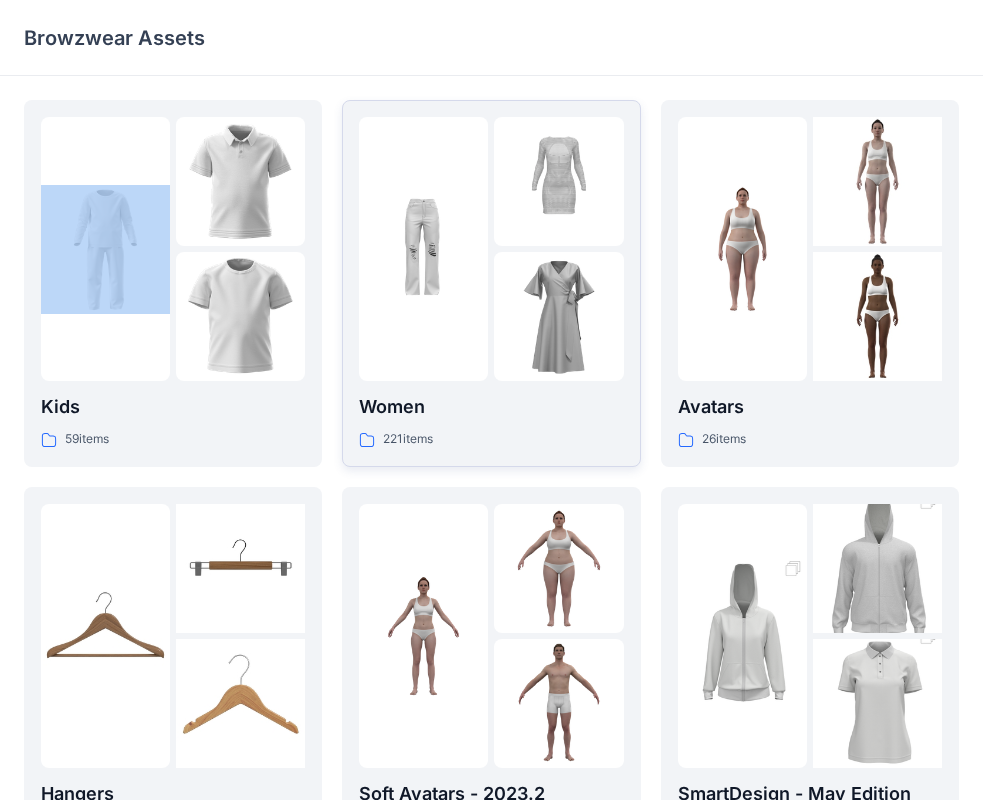 click on "Women" at bounding box center (491, 407) 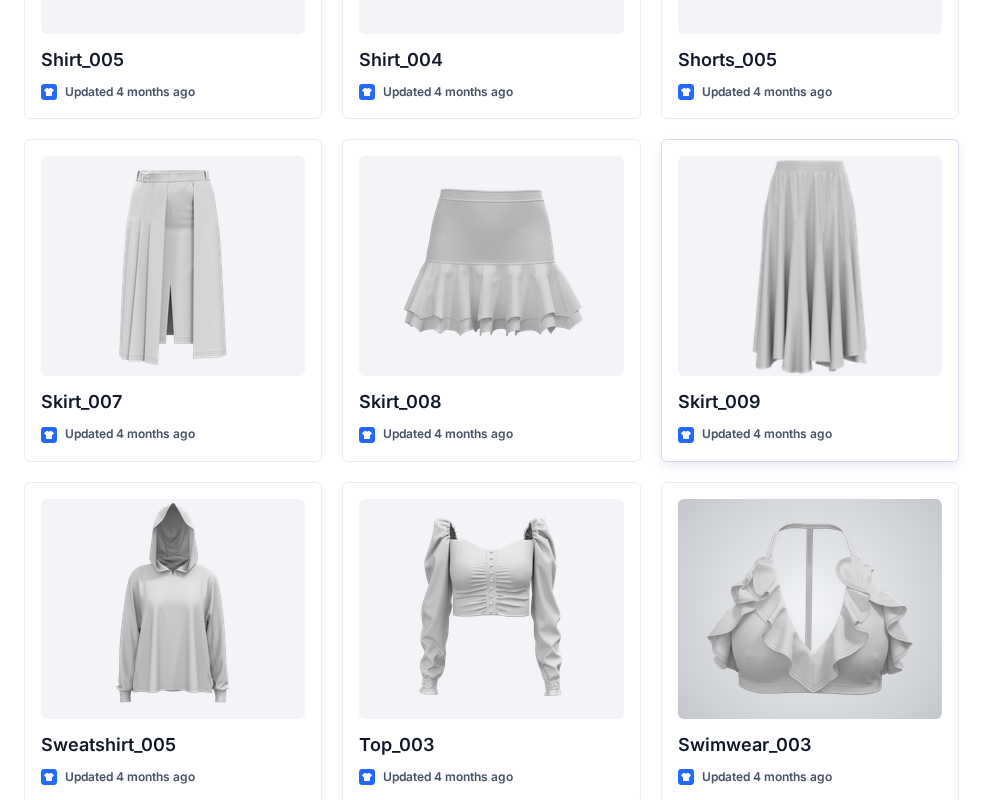 scroll, scrollTop: 9518, scrollLeft: 0, axis: vertical 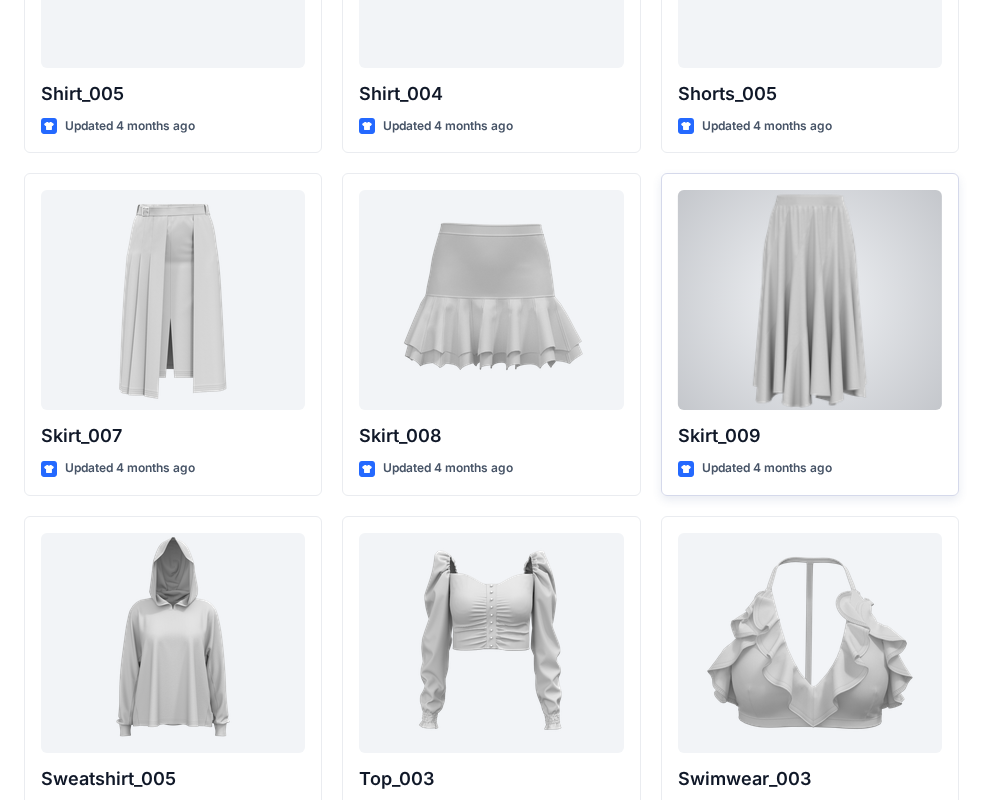 click at bounding box center [810, 300] 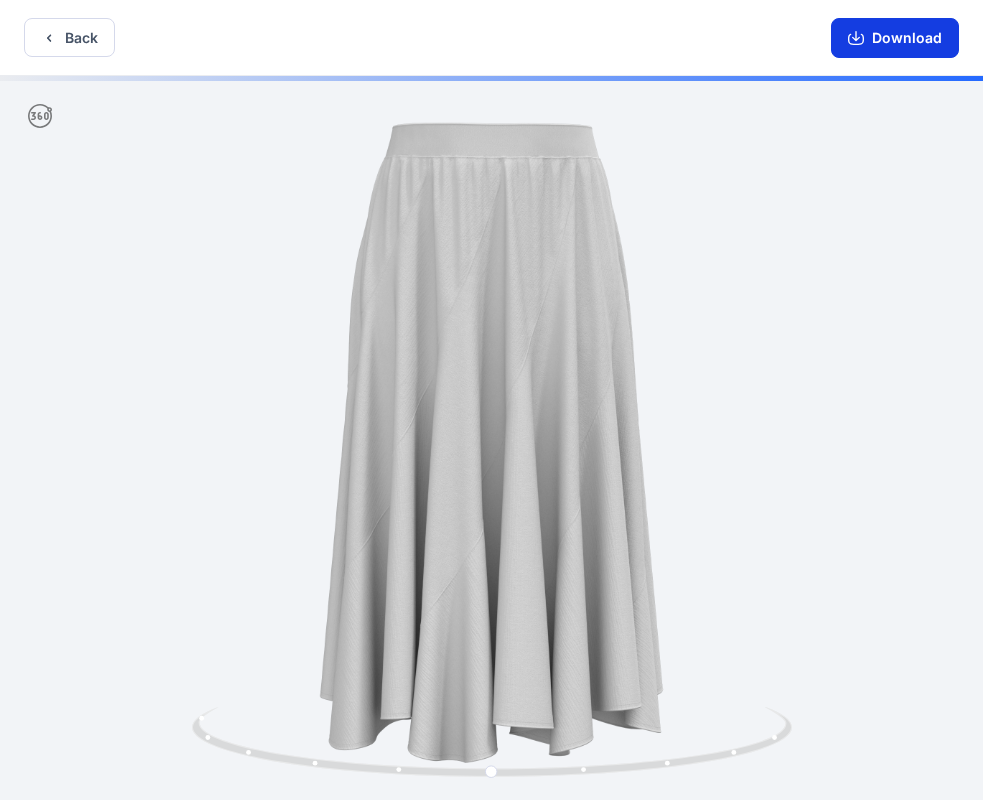 click on "Download" at bounding box center (895, 38) 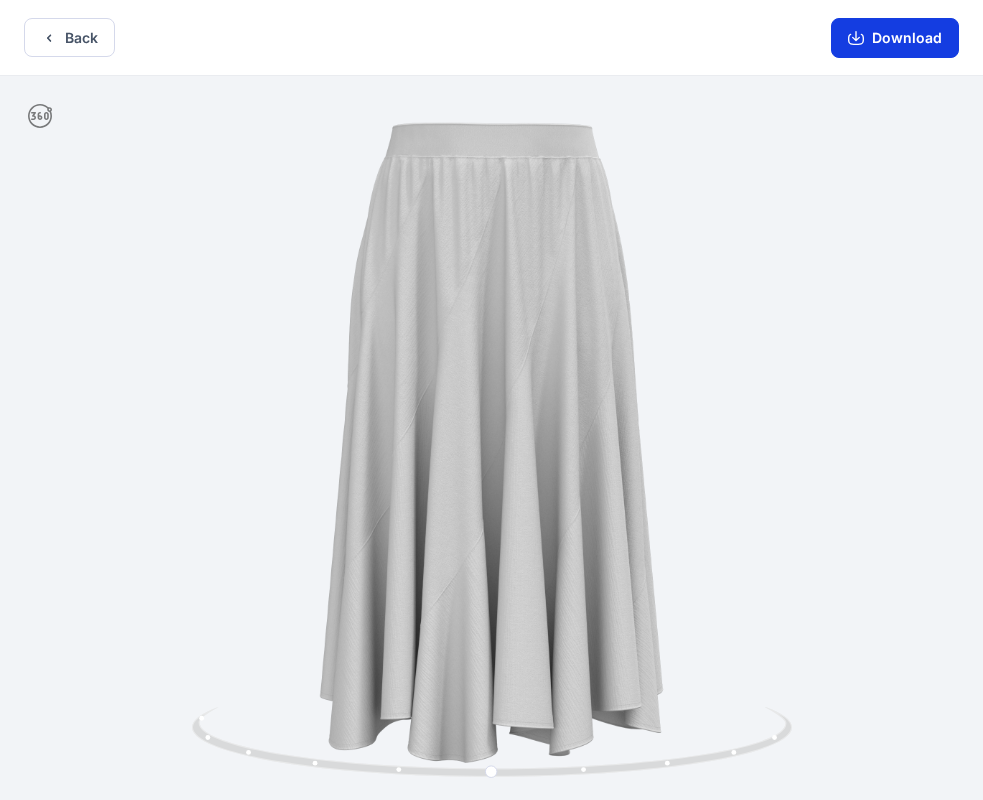 click 